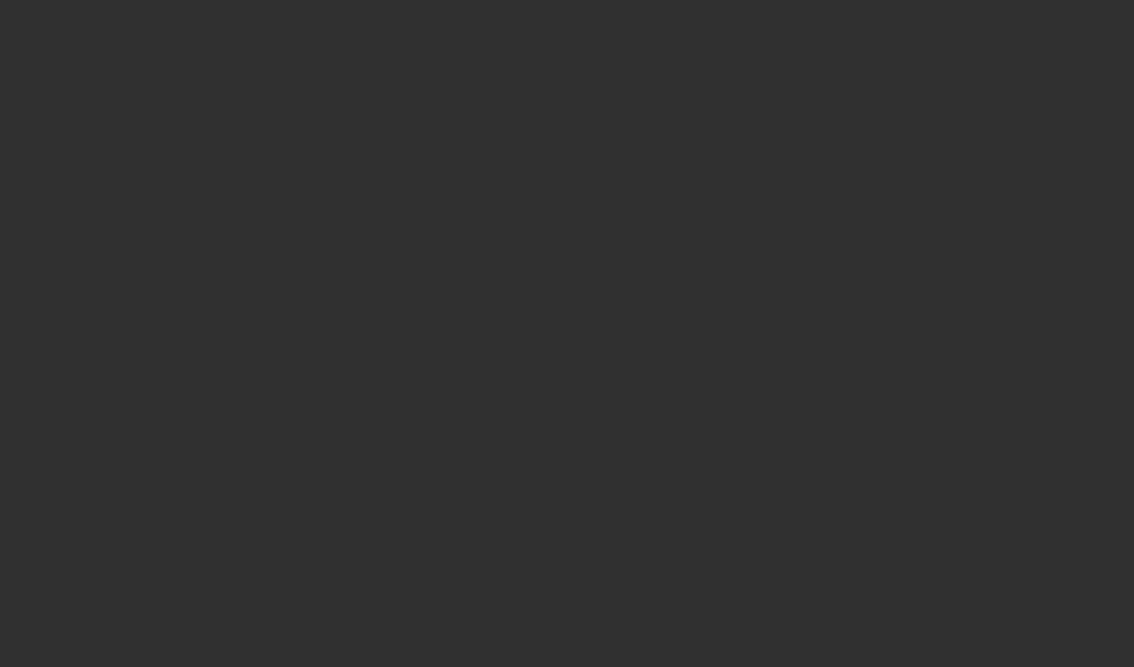 scroll, scrollTop: 0, scrollLeft: 0, axis: both 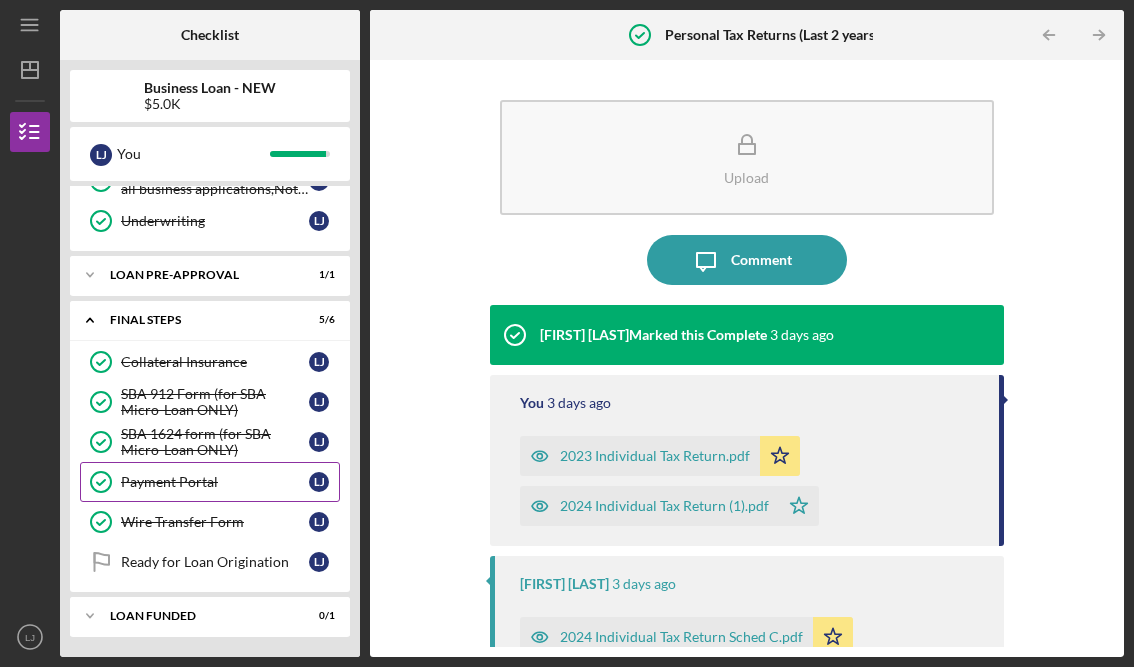 click on "Payment Portal Payment Portal L J" at bounding box center [210, 482] 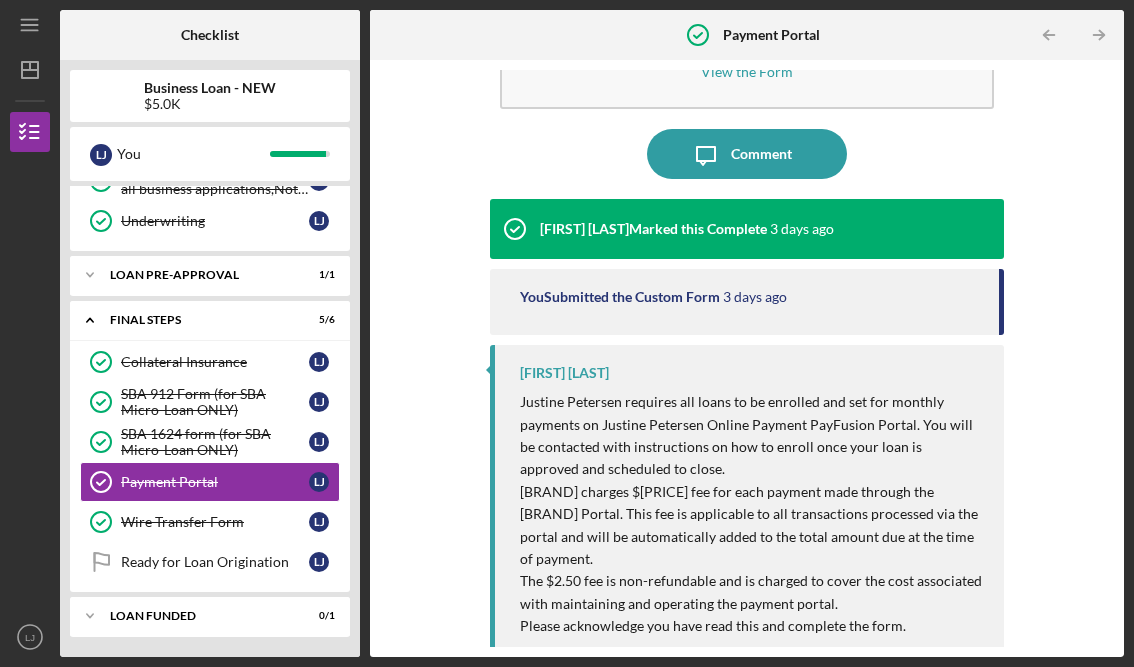 scroll, scrollTop: 121, scrollLeft: 0, axis: vertical 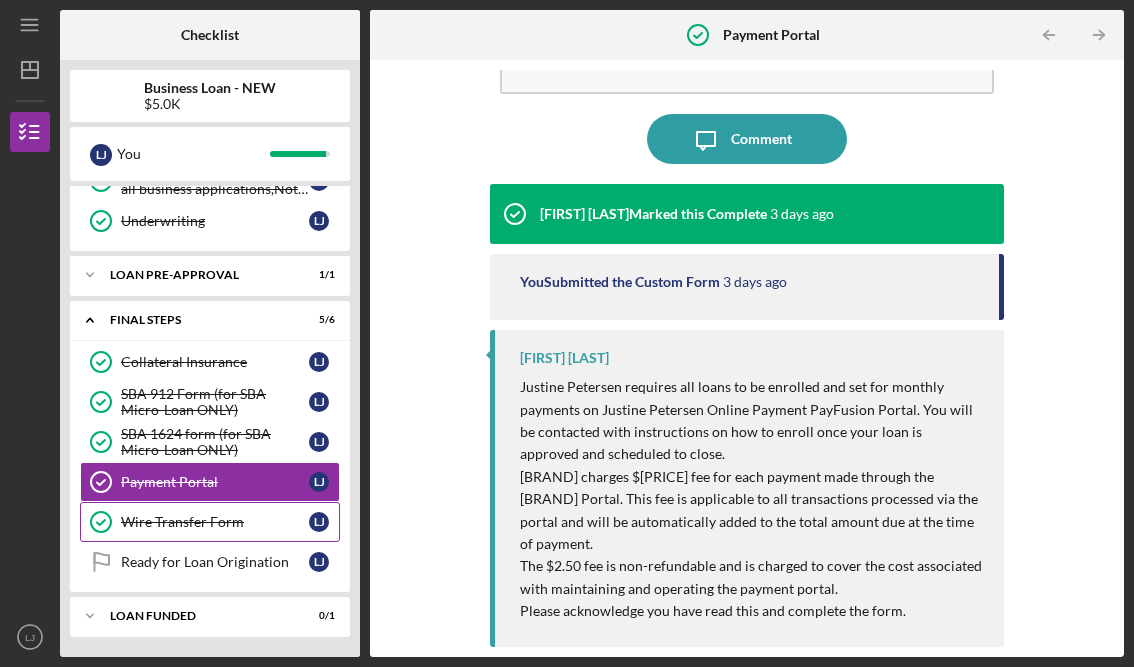 click on "Wire Transfer Form" at bounding box center (215, 522) 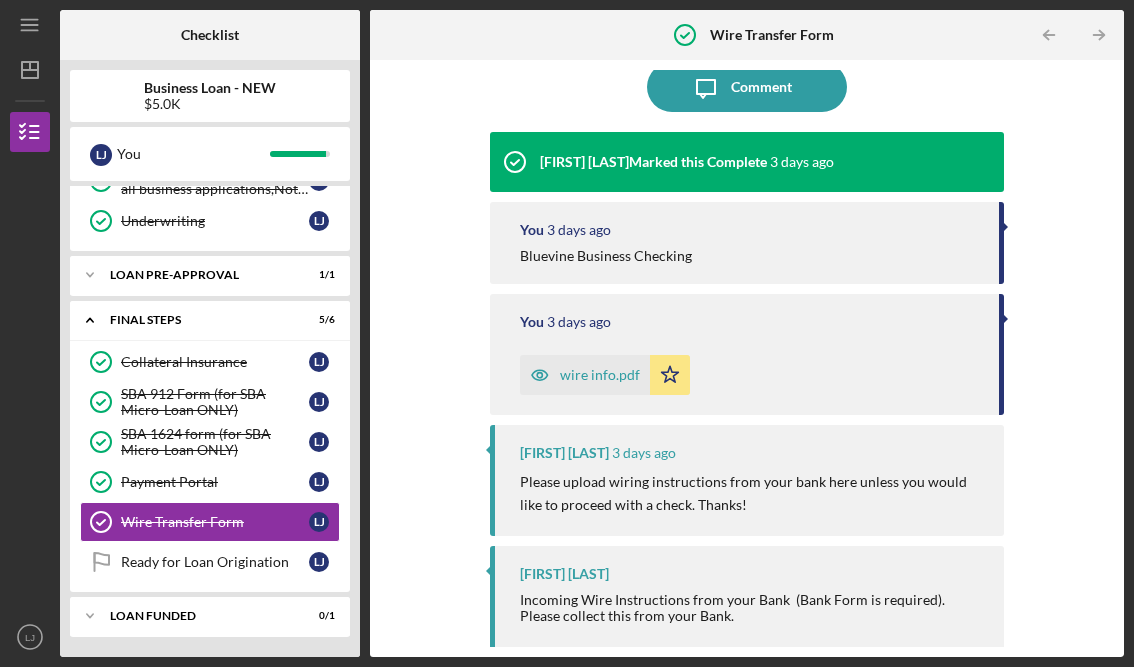 scroll, scrollTop: 175, scrollLeft: 0, axis: vertical 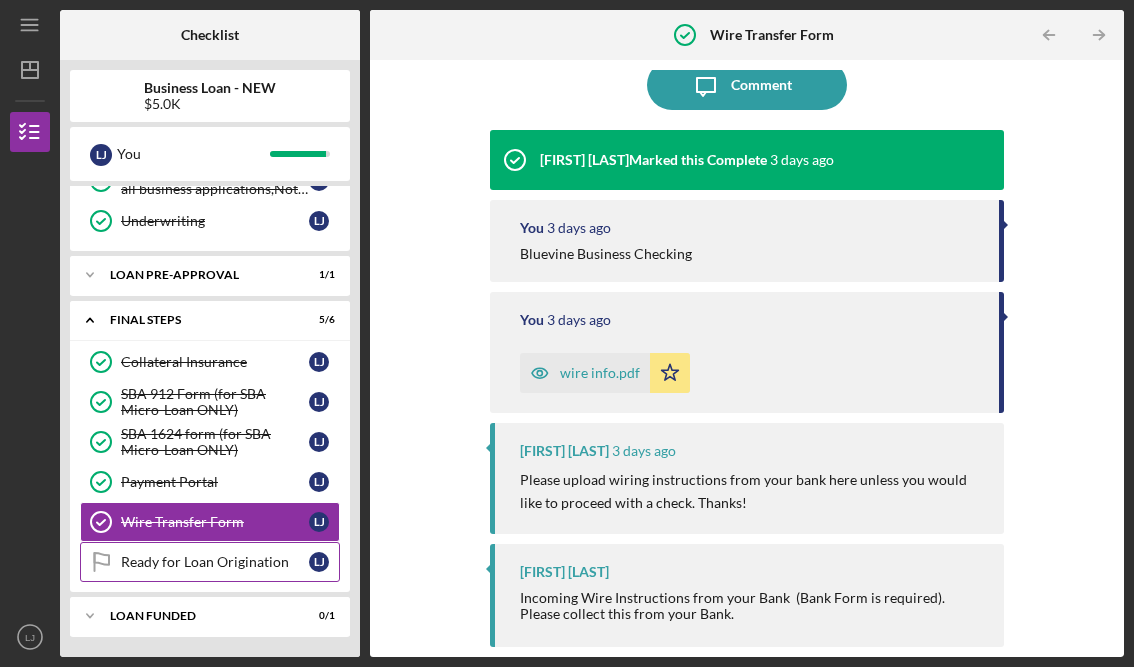 click on "Ready for Loan Origination" at bounding box center [215, 562] 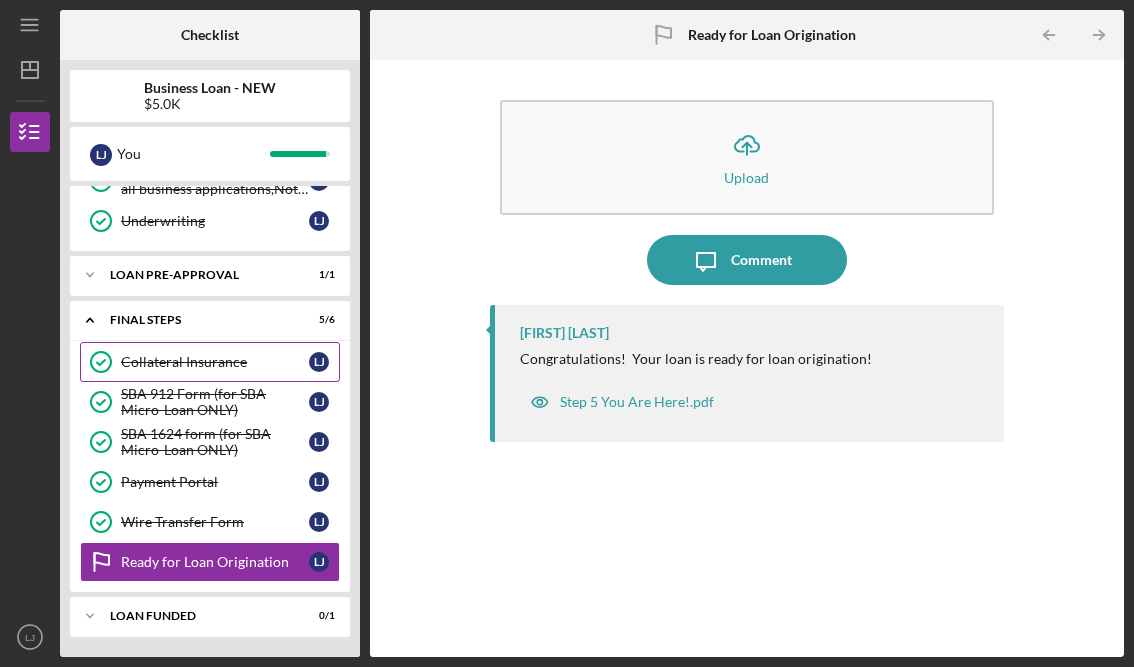 click on "Collateral Insurance" at bounding box center (215, 362) 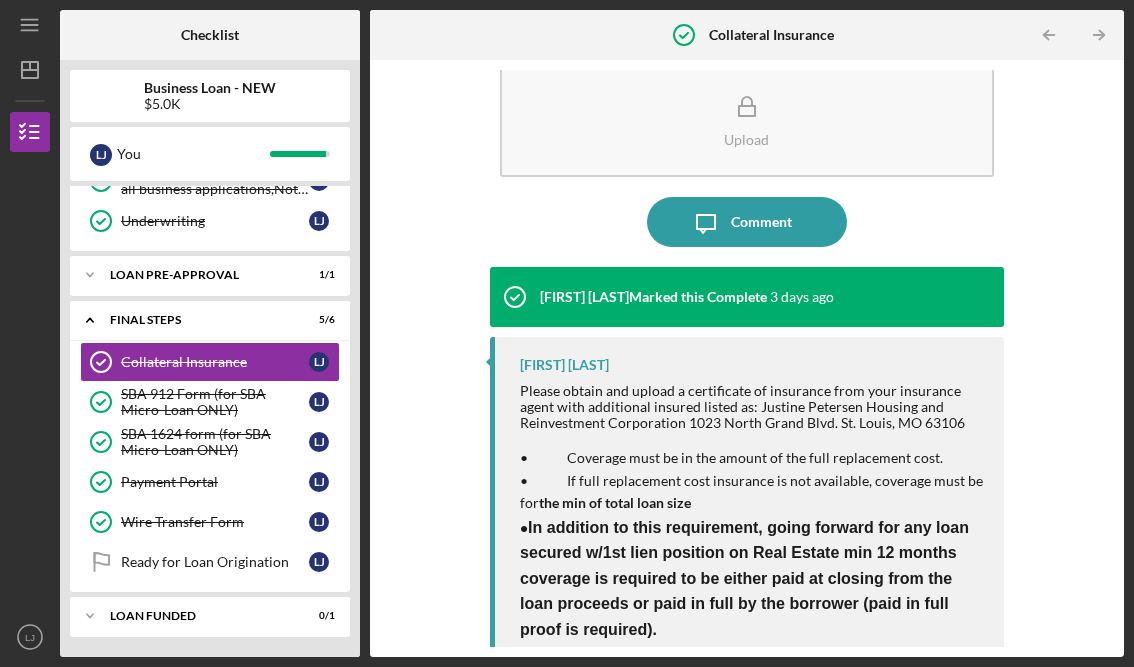 scroll, scrollTop: 0, scrollLeft: 0, axis: both 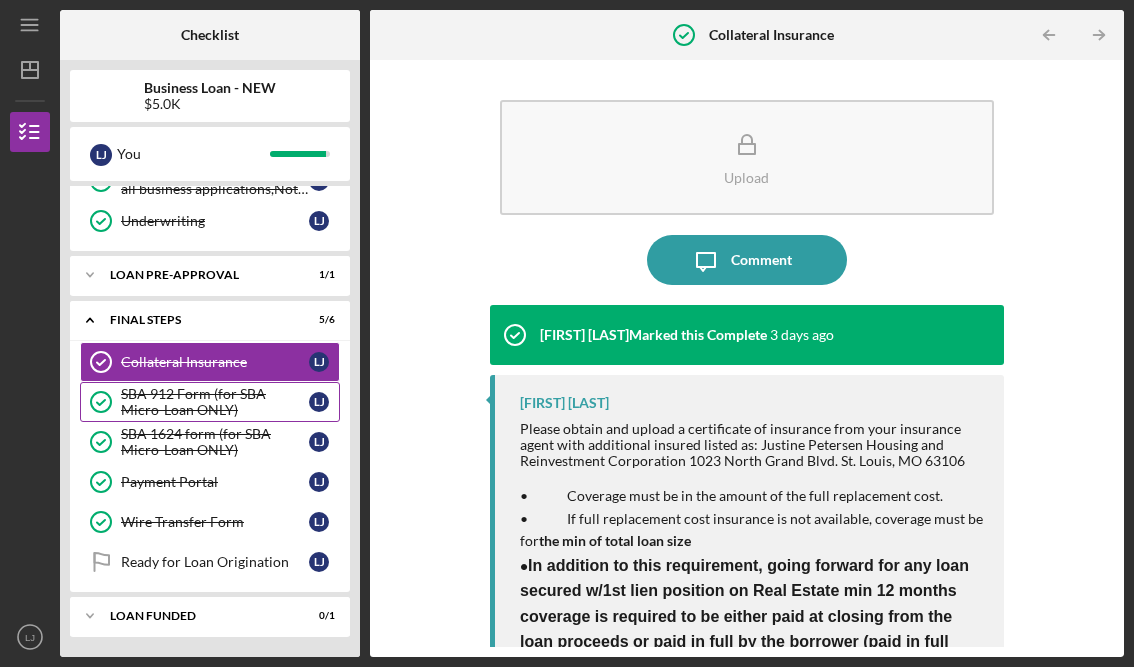click on "SBA  912 Form (for SBA Micro-Loan ONLY)" at bounding box center (215, 402) 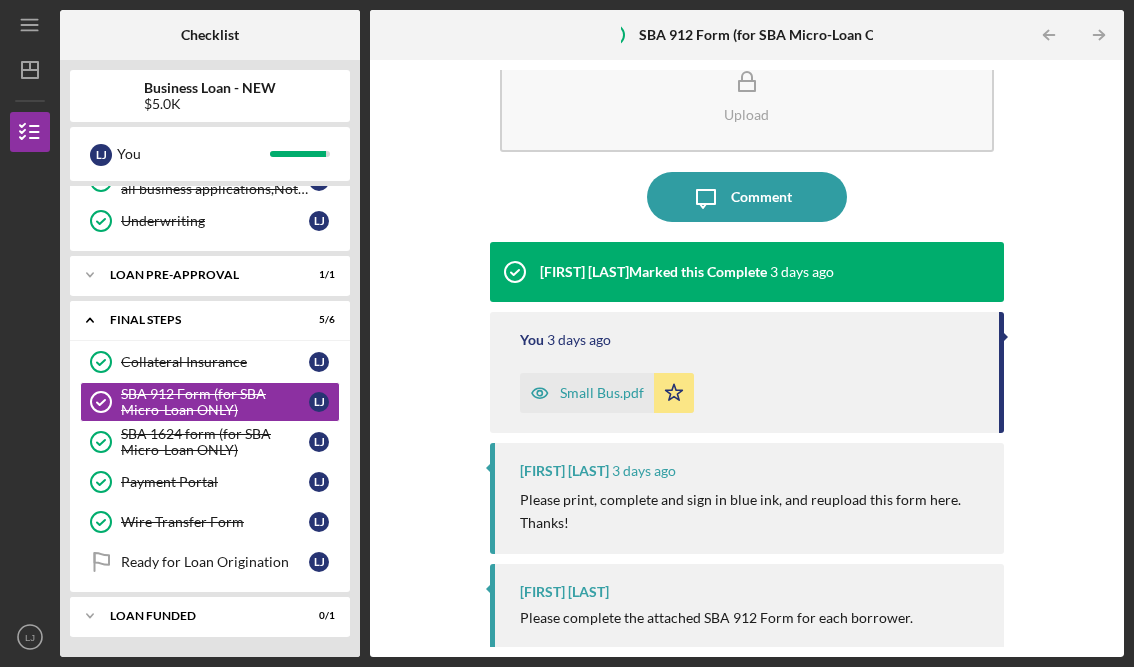 scroll, scrollTop: 117, scrollLeft: 0, axis: vertical 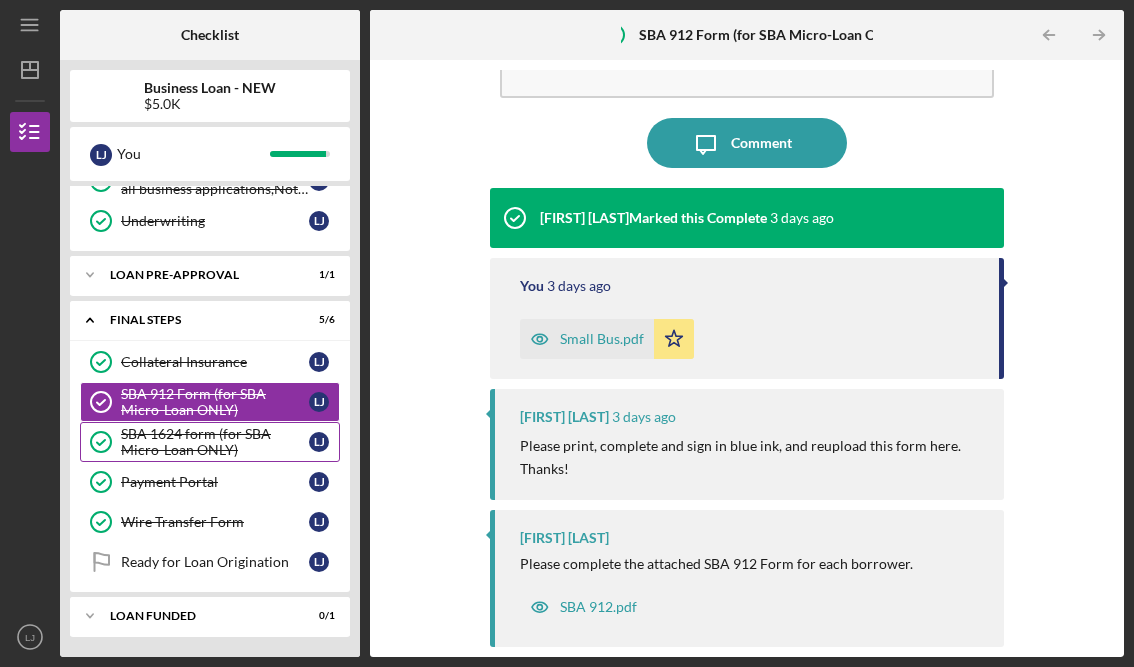 click on "SBA 1624 form (for SBA Micro-Loan ONLY)" at bounding box center [215, 442] 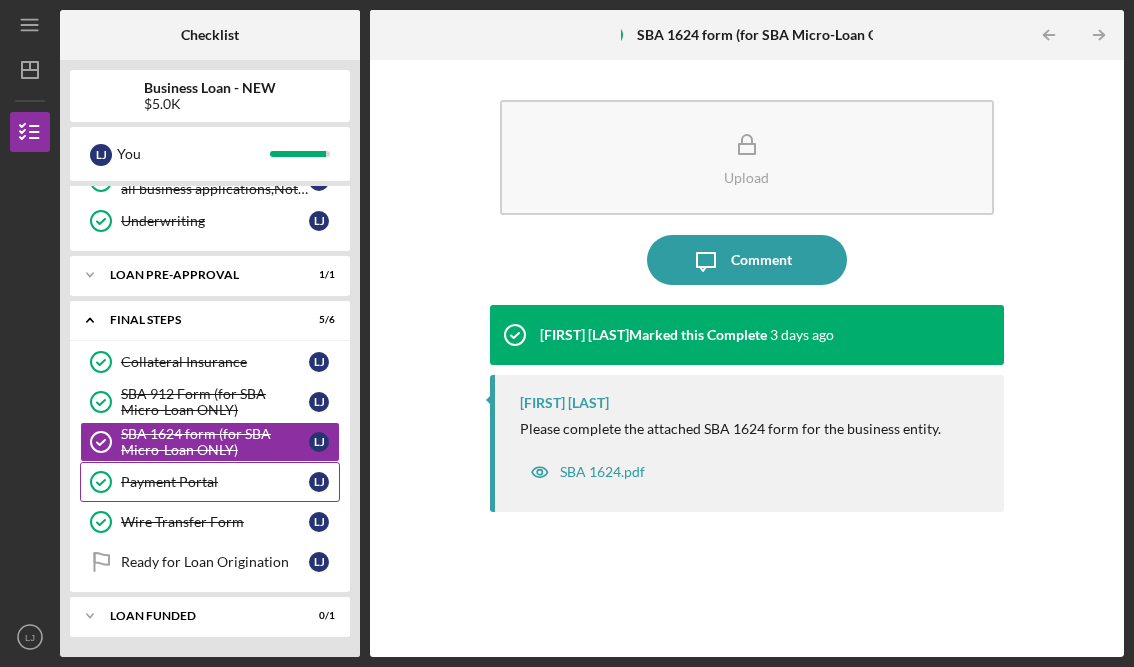 click on "Payment Portal" at bounding box center (215, 482) 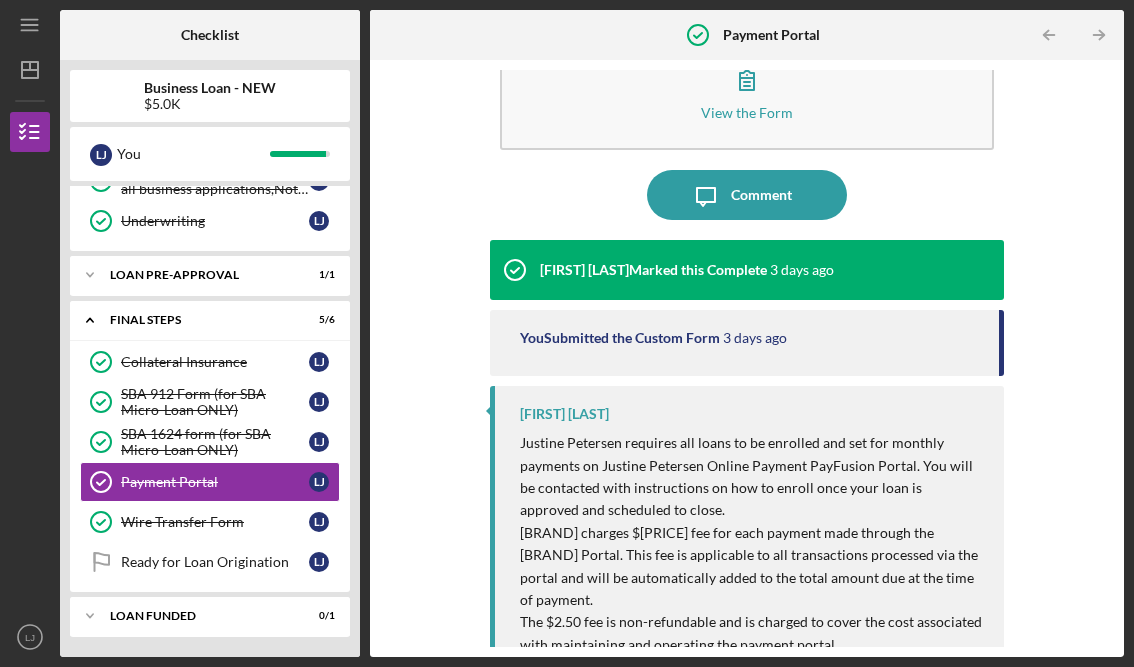 scroll, scrollTop: 121, scrollLeft: 0, axis: vertical 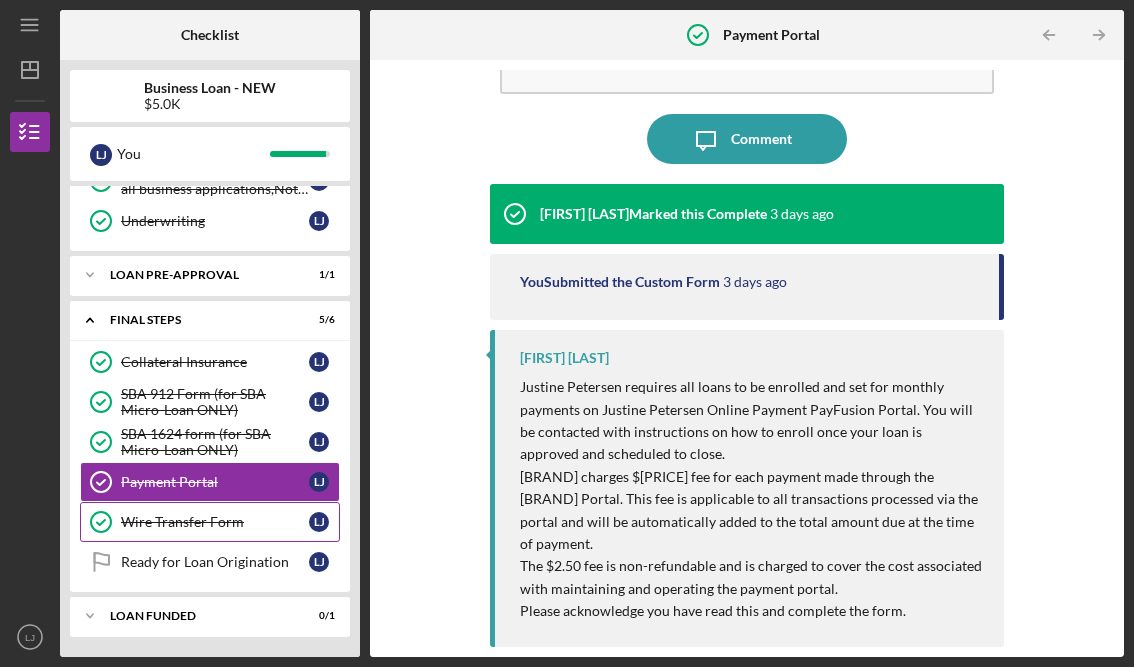 click on "Wire Transfer Form" at bounding box center [215, 522] 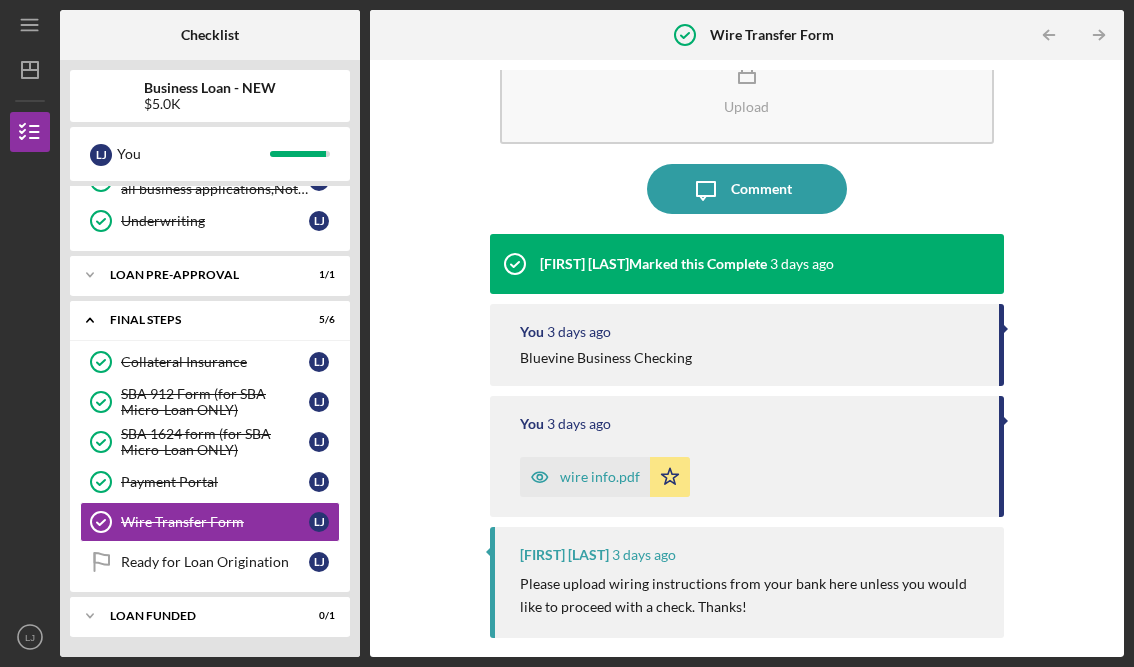 scroll, scrollTop: 175, scrollLeft: 0, axis: vertical 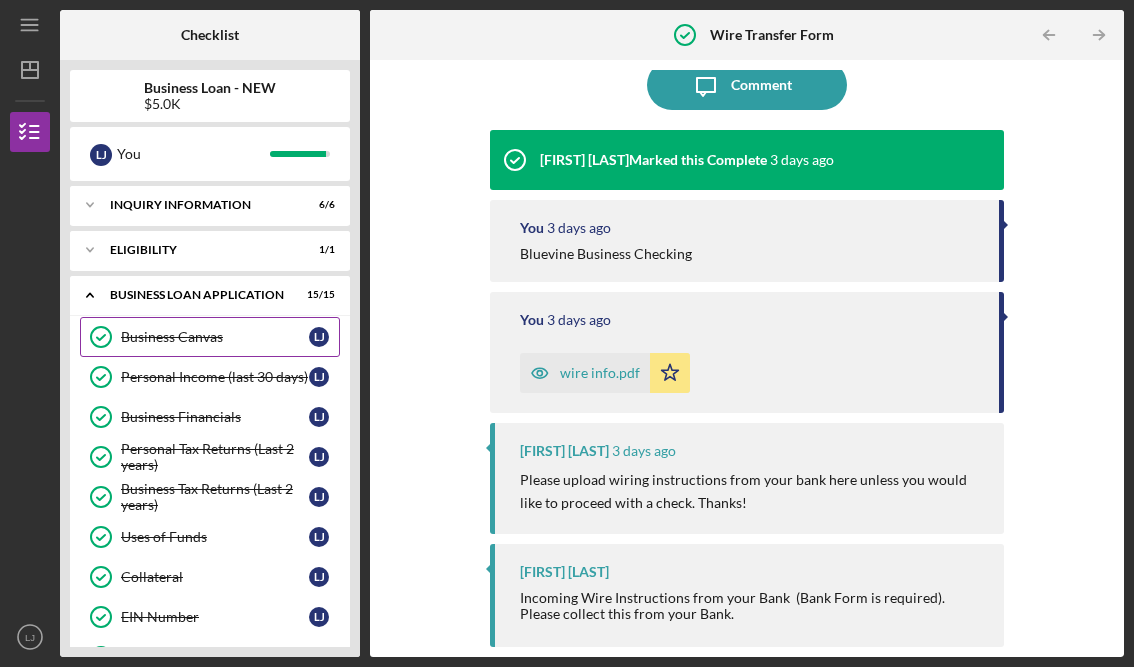 click on "Business Canvas" at bounding box center (215, 337) 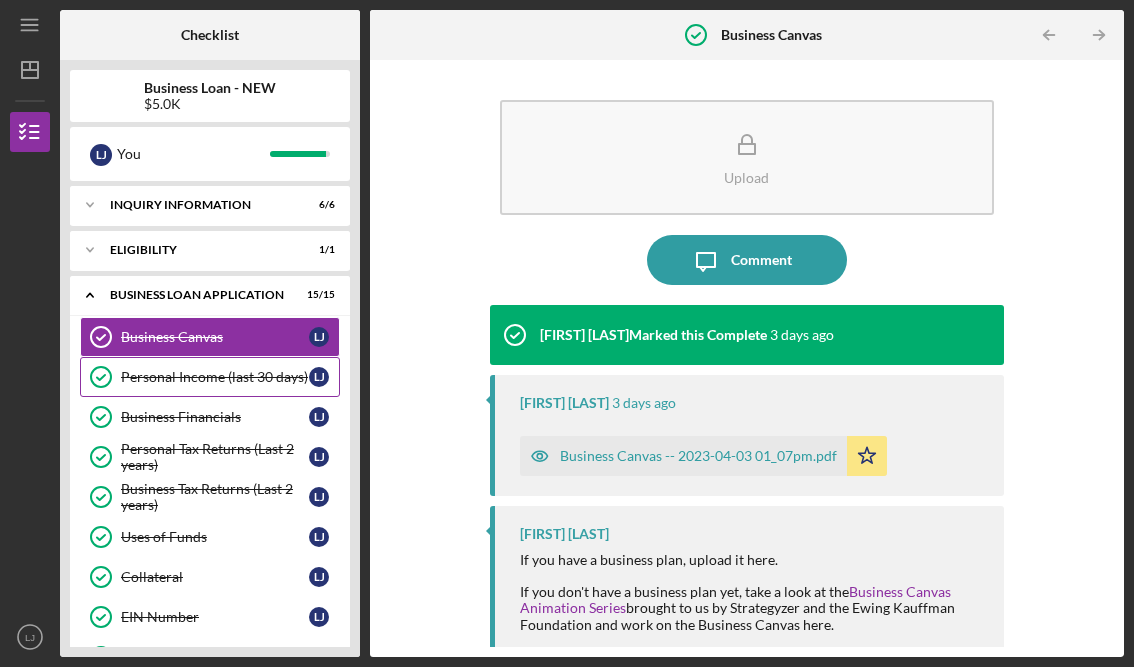 click on "Personal Income (last 30 days)" at bounding box center [215, 377] 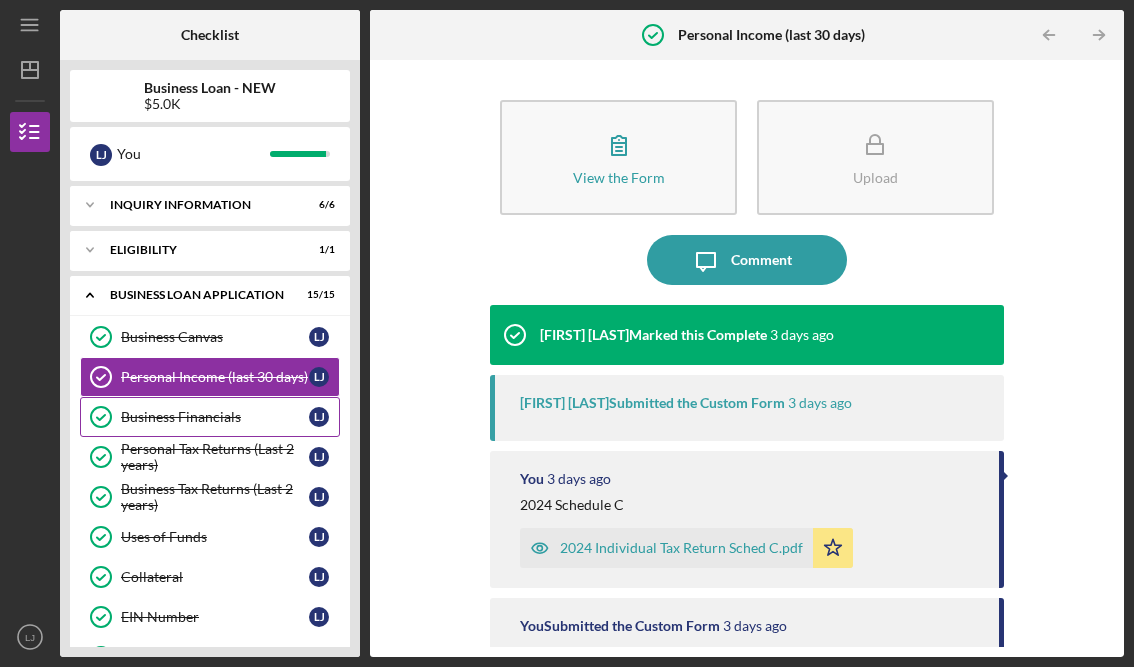 click on "Business Financials" at bounding box center (215, 417) 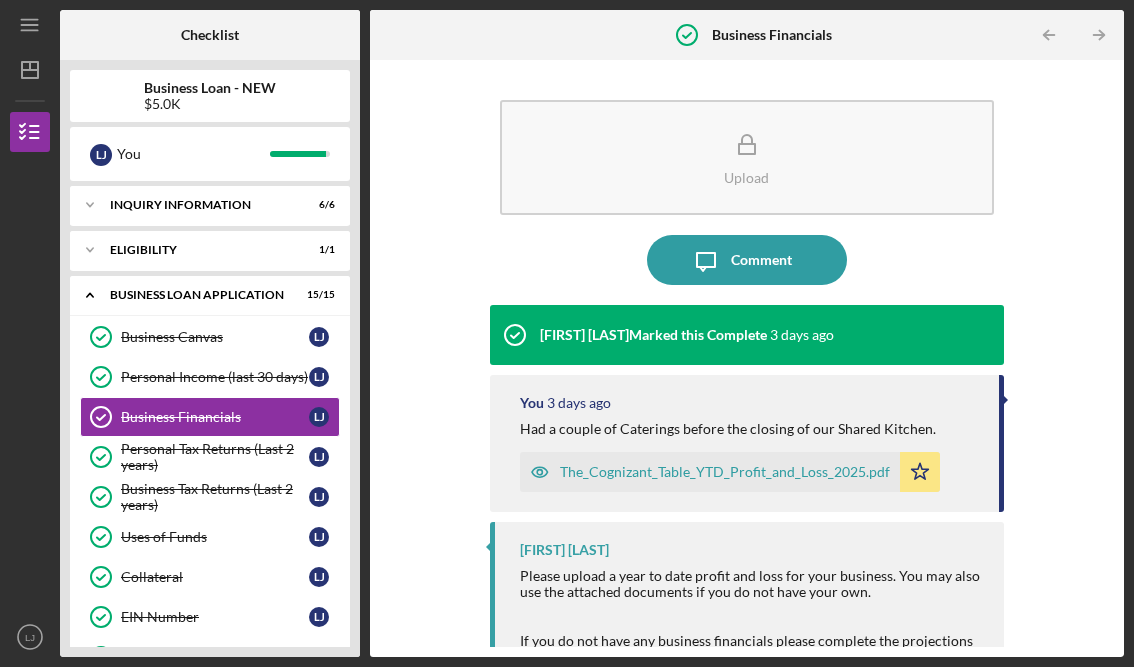 scroll, scrollTop: 93, scrollLeft: 0, axis: vertical 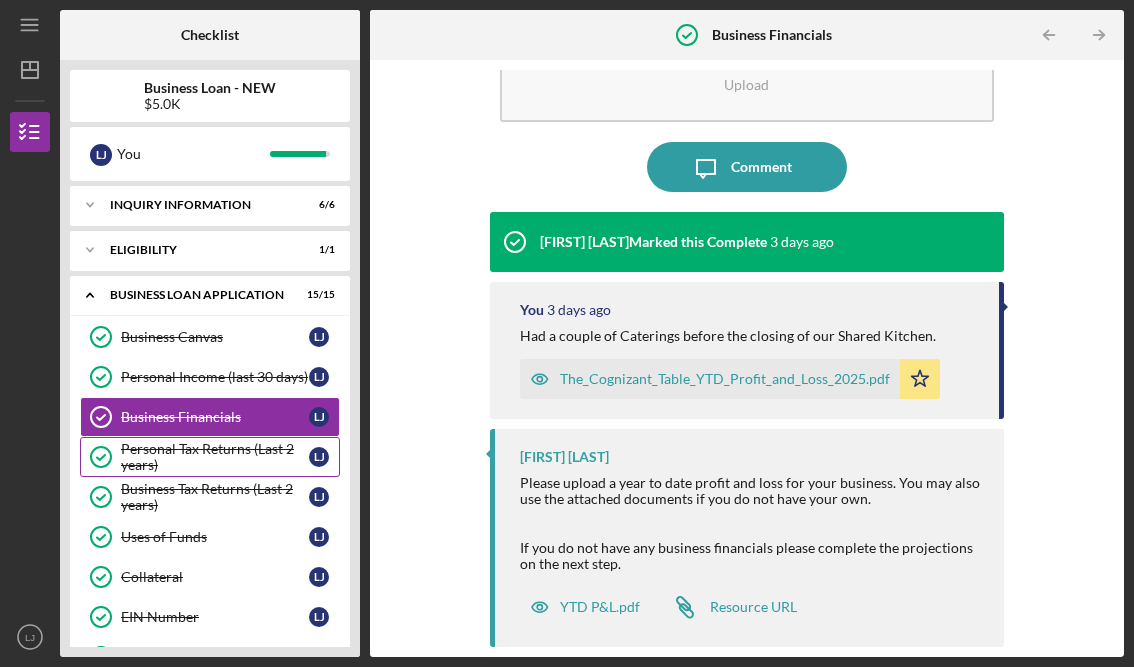 click on "Personal Tax Returns (Last 2 years)" at bounding box center (215, 457) 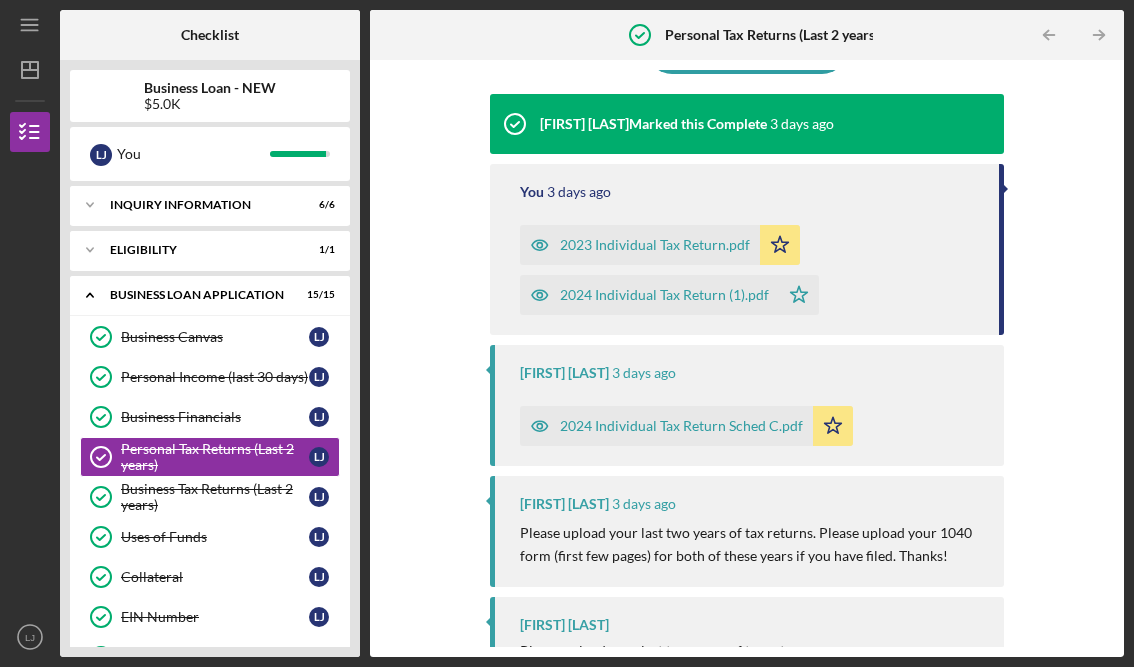 scroll, scrollTop: 248, scrollLeft: 0, axis: vertical 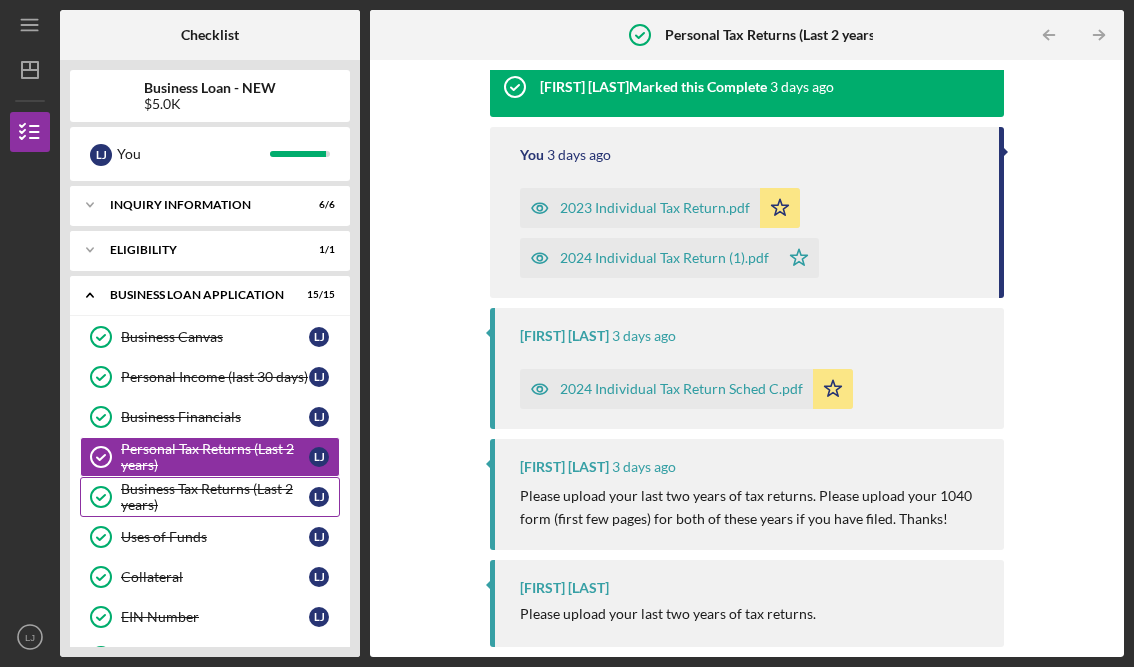 click on "Business Tax Returns (Last 2 years)" at bounding box center [215, 497] 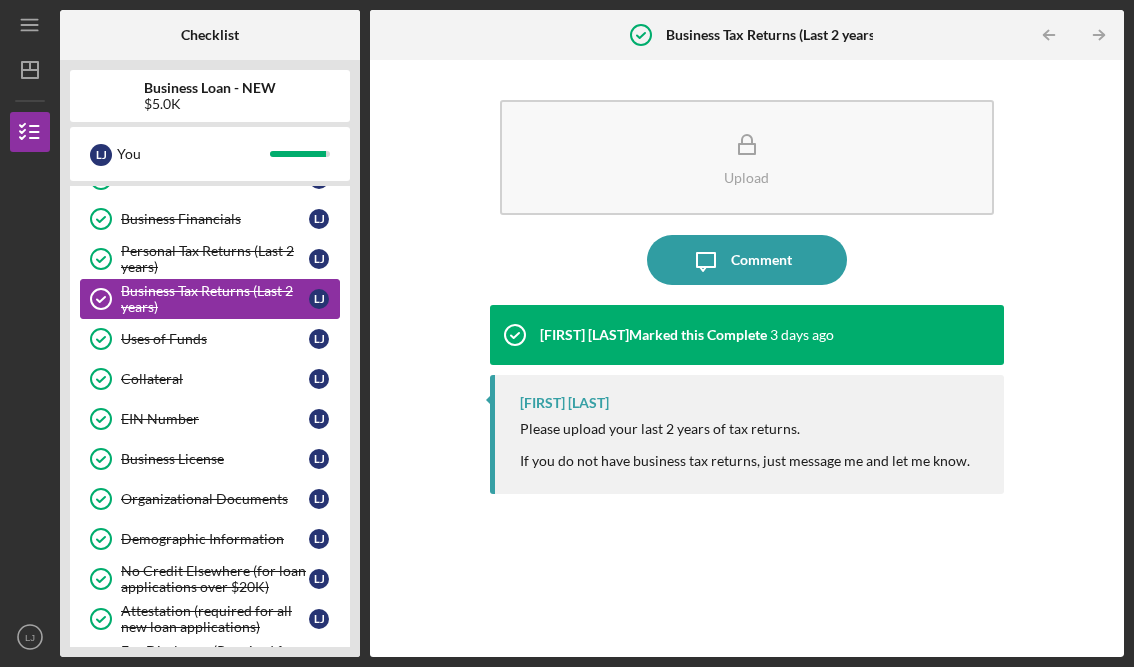 scroll, scrollTop: 200, scrollLeft: 0, axis: vertical 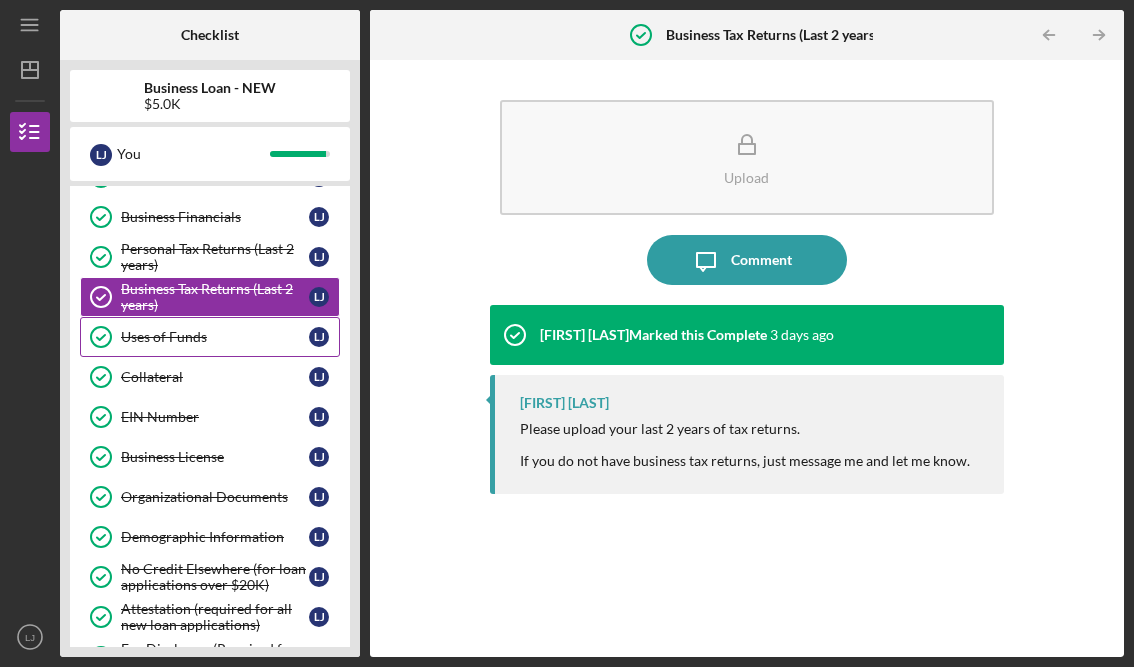 click on "Uses of Funds Uses of Funds L J" at bounding box center [210, 337] 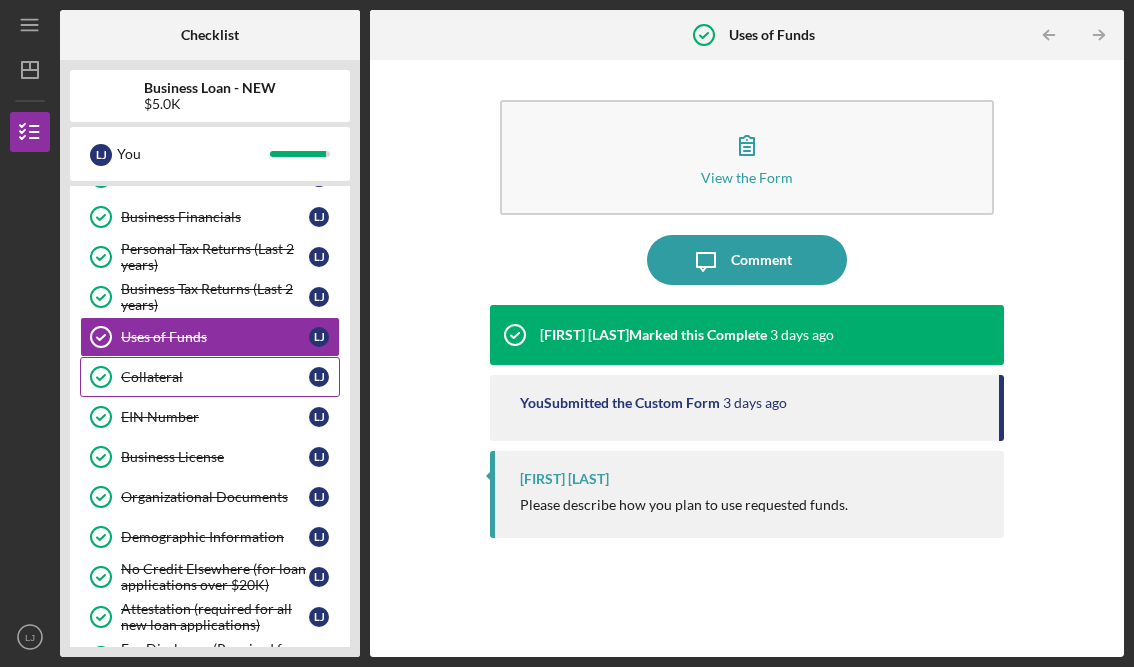 click on "Collateral" at bounding box center (215, 377) 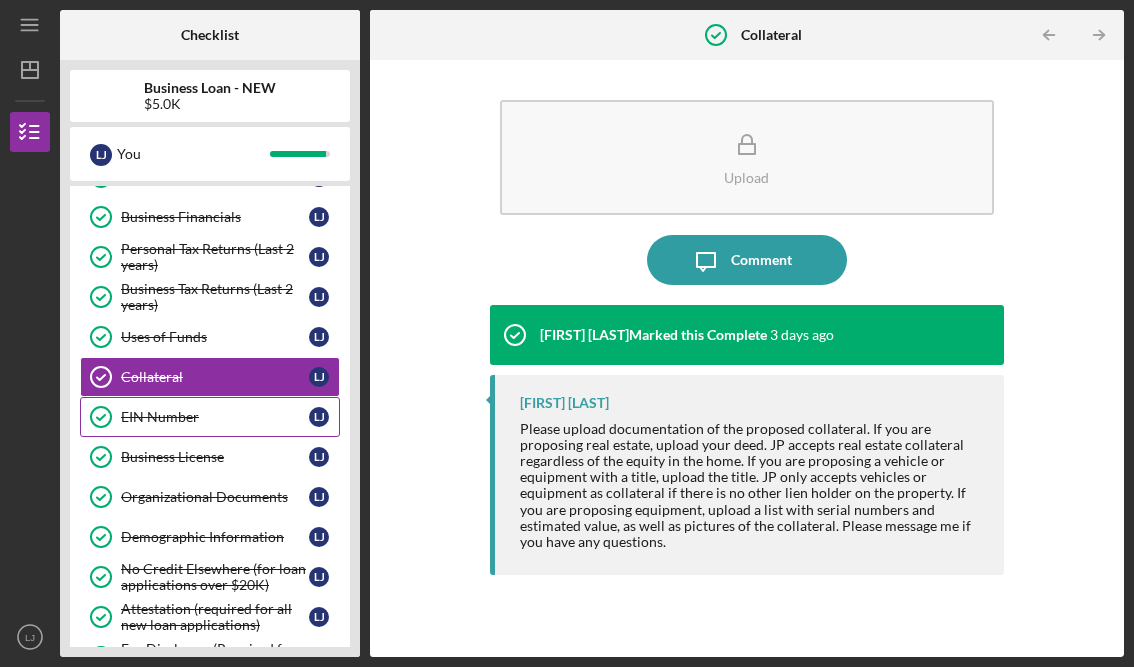 click on "EIN Number" at bounding box center (215, 417) 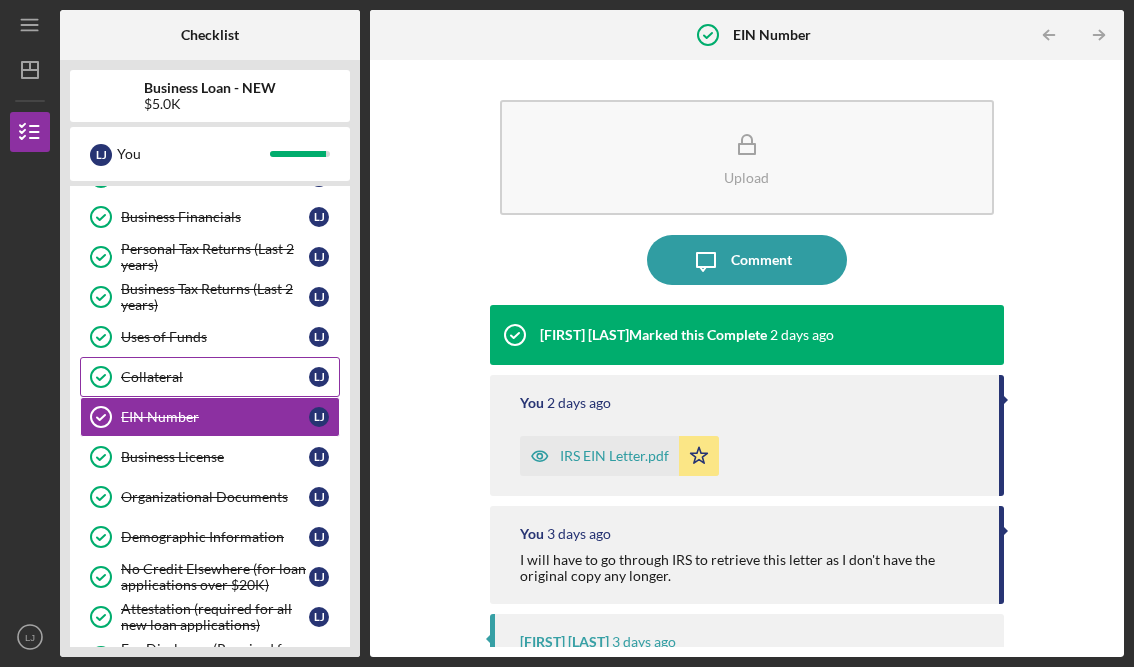 click on "Collateral Collateral L J" at bounding box center (210, 377) 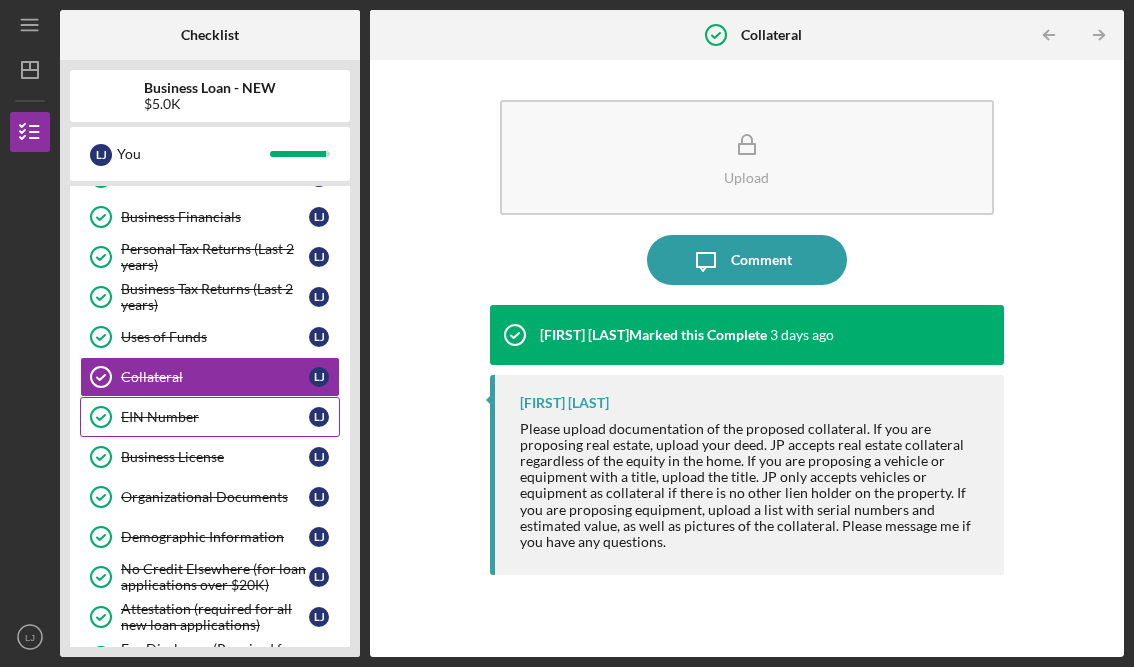 click on "EIN Number" at bounding box center (215, 417) 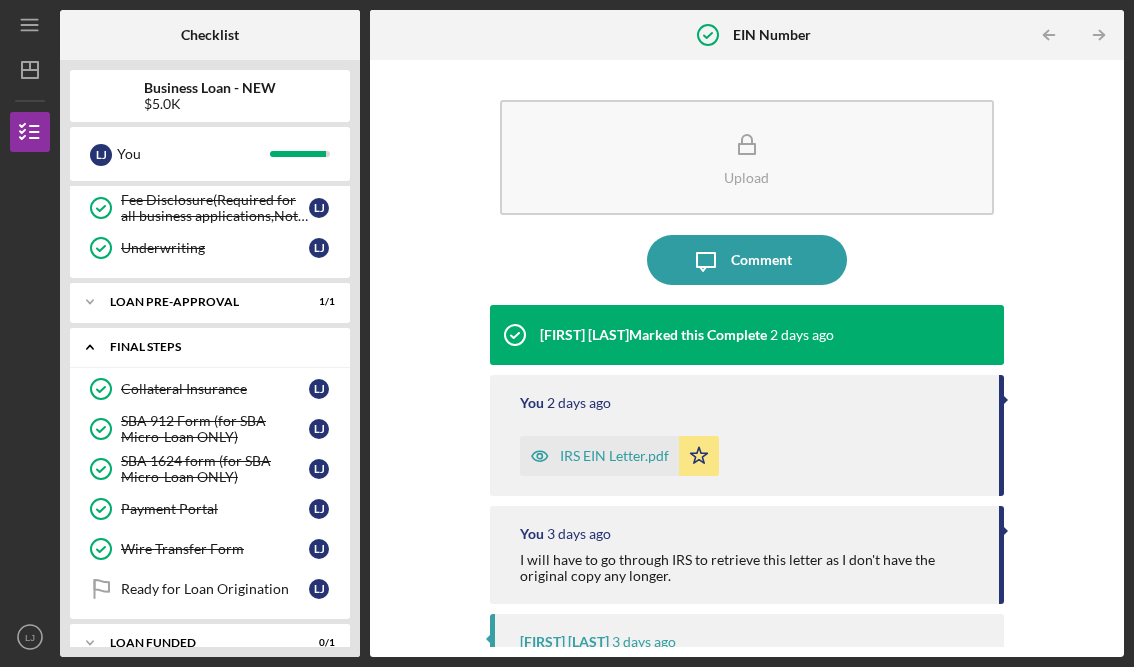 scroll, scrollTop: 676, scrollLeft: 0, axis: vertical 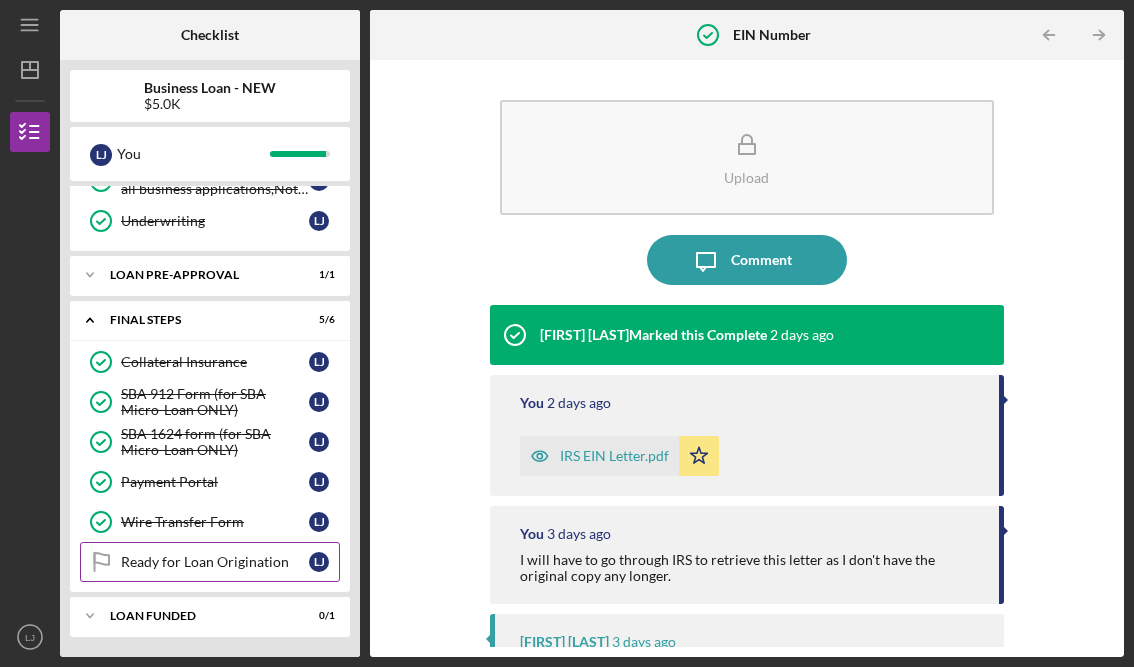 click on "Ready for Loan Origination" at bounding box center (215, 562) 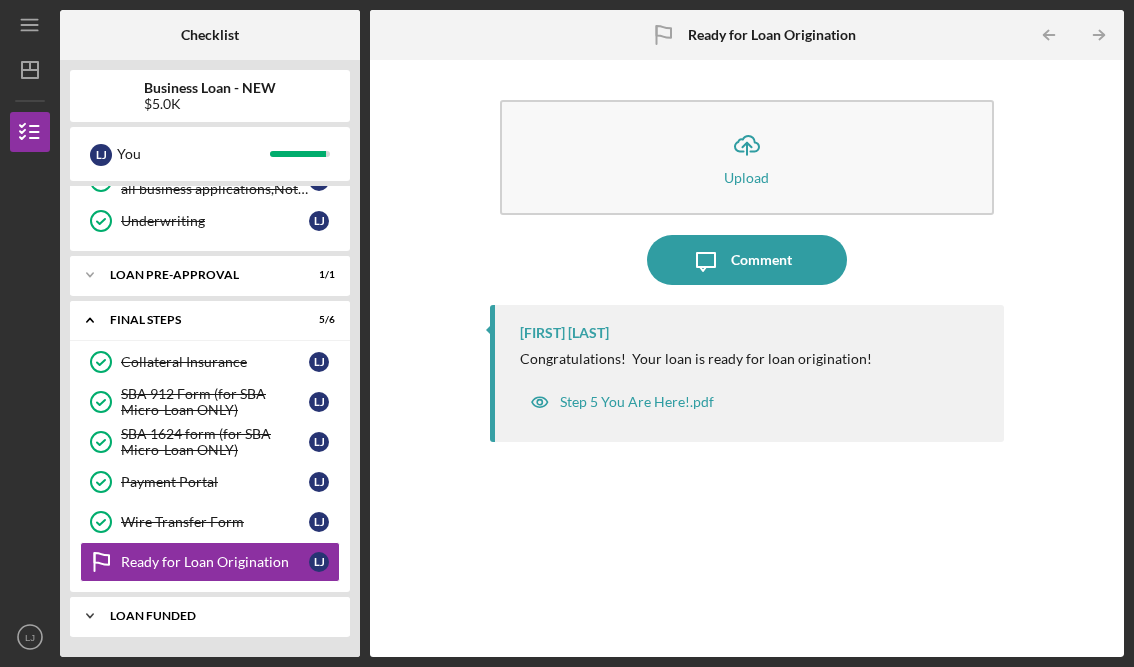 click on "LOAN FUNDED" at bounding box center [217, 616] 